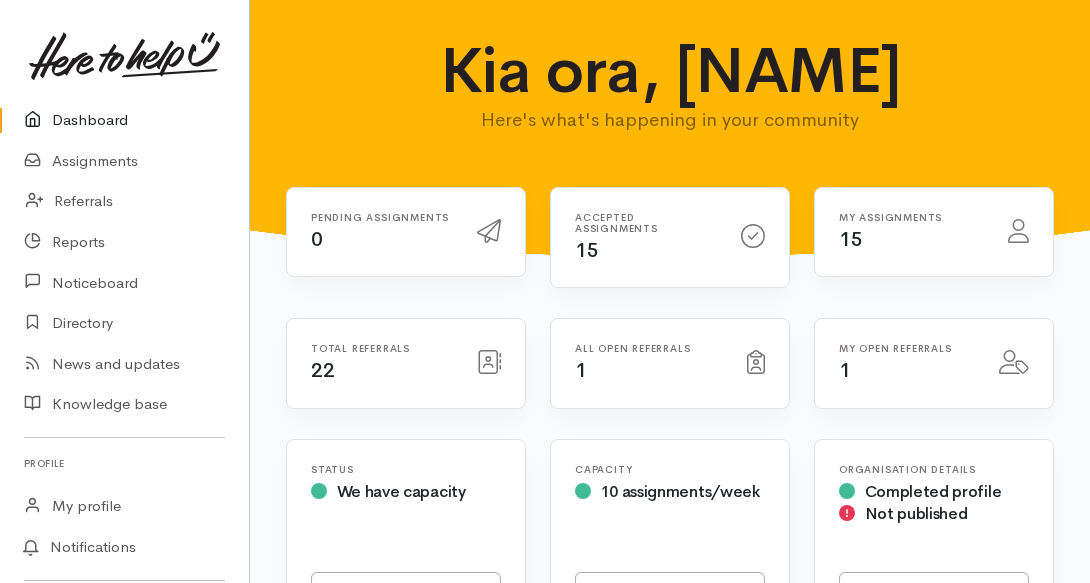 scroll, scrollTop: 0, scrollLeft: 0, axis: both 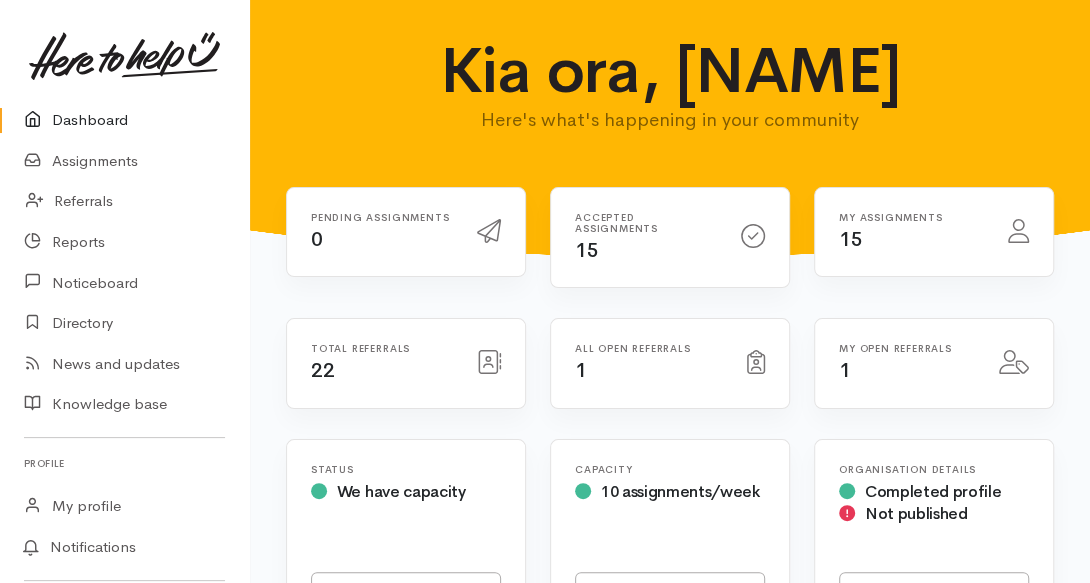 click on "Dashboard" at bounding box center (124, 120) 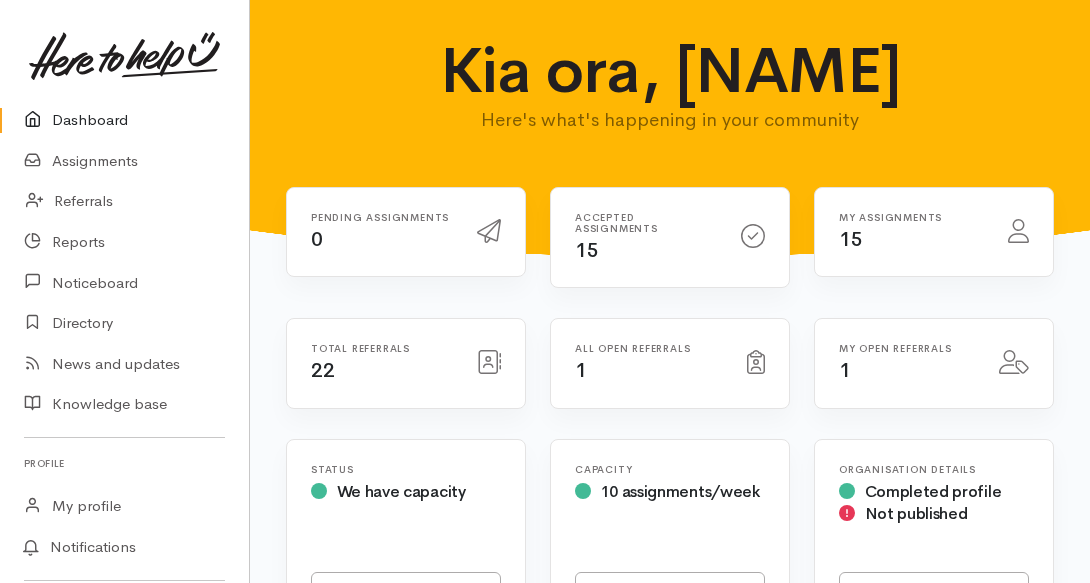 scroll, scrollTop: 0, scrollLeft: 0, axis: both 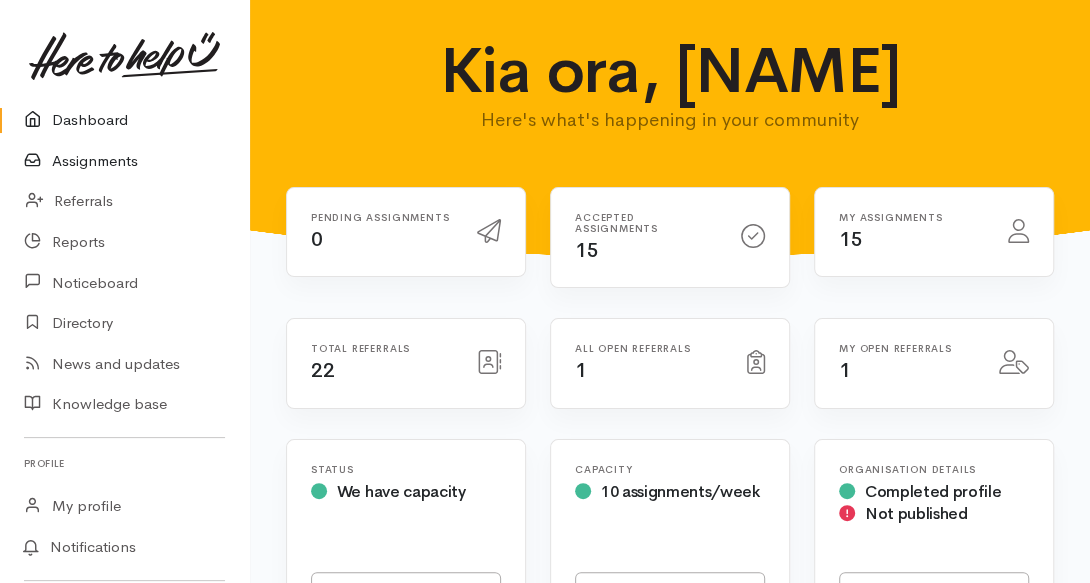 click on "Assignments" at bounding box center [124, 161] 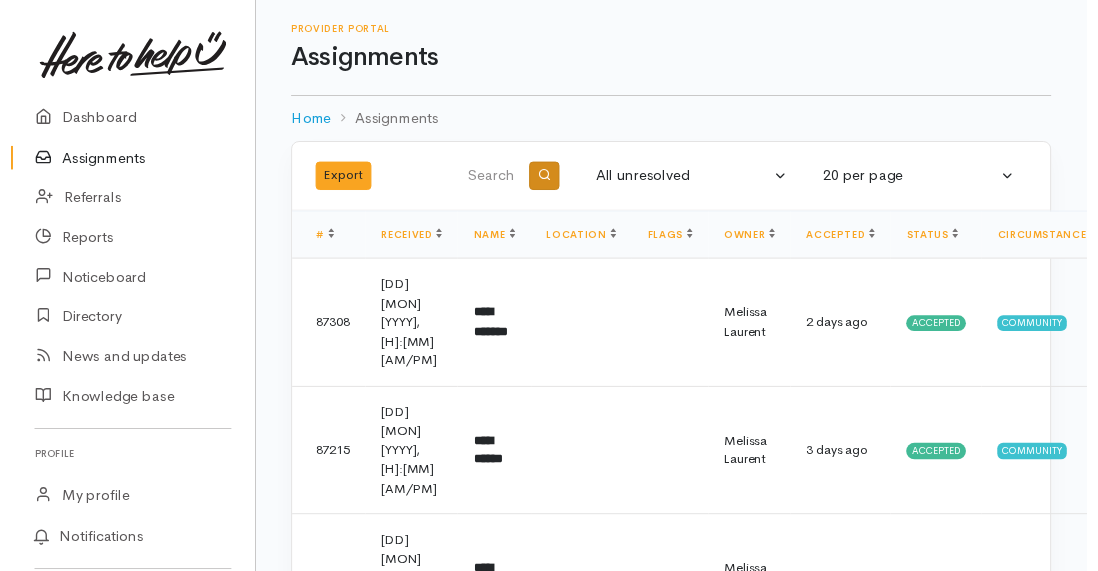 scroll, scrollTop: 0, scrollLeft: 0, axis: both 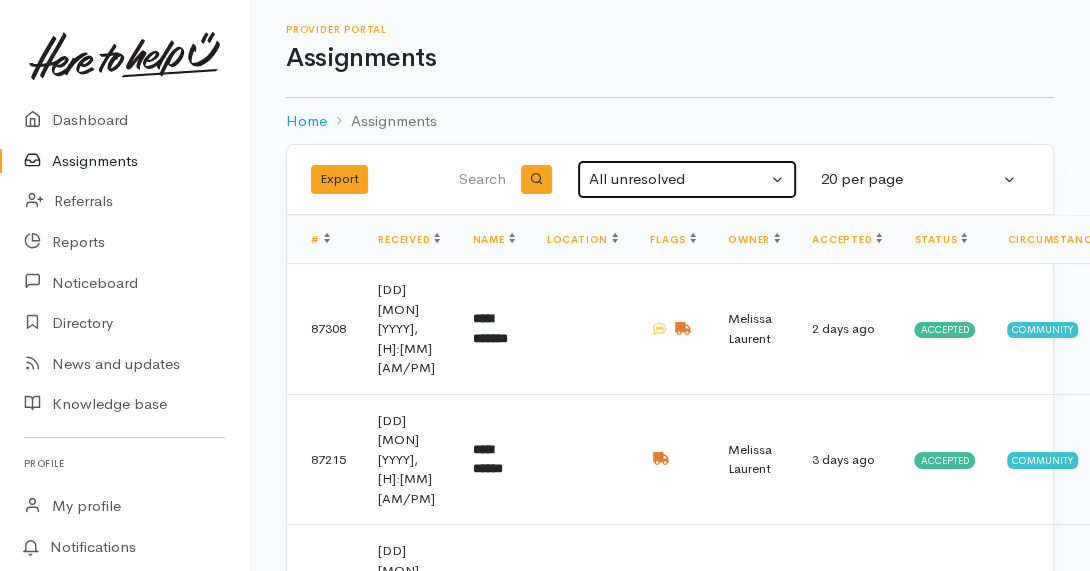 click on "All unresolved" at bounding box center (678, 179) 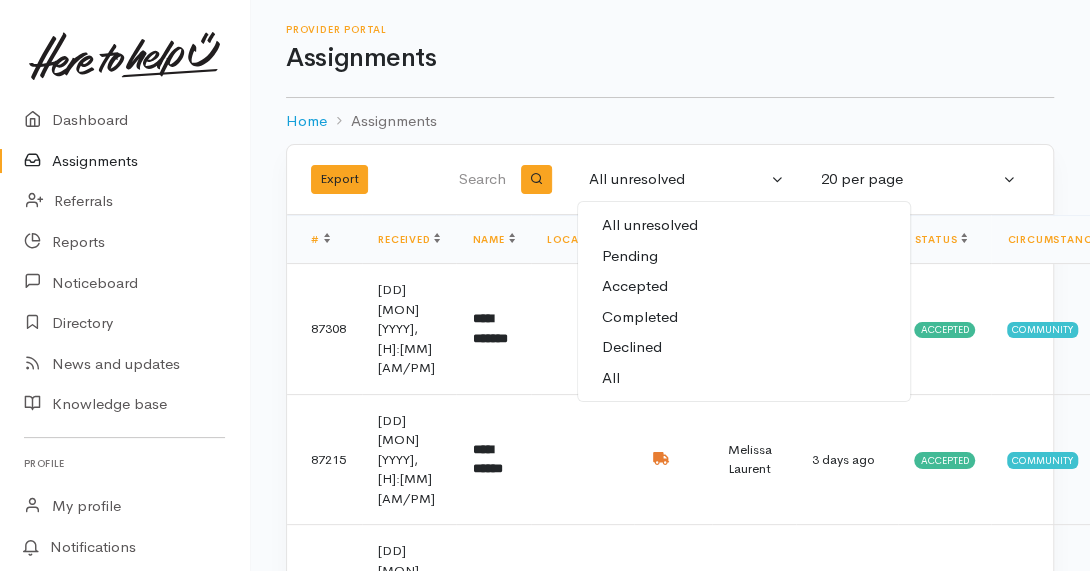 click on "All" at bounding box center (744, 378) 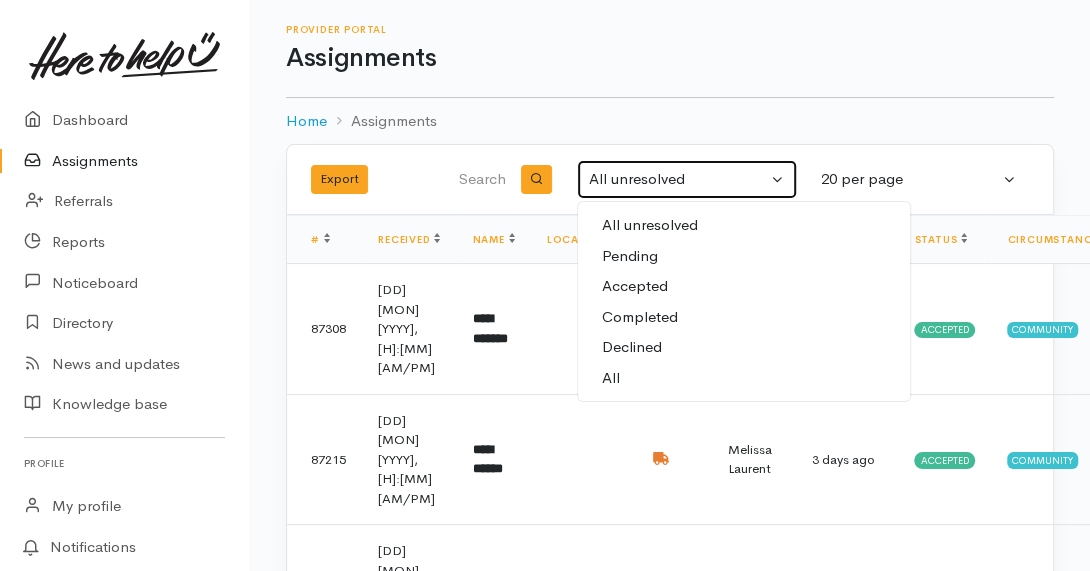select on "All" 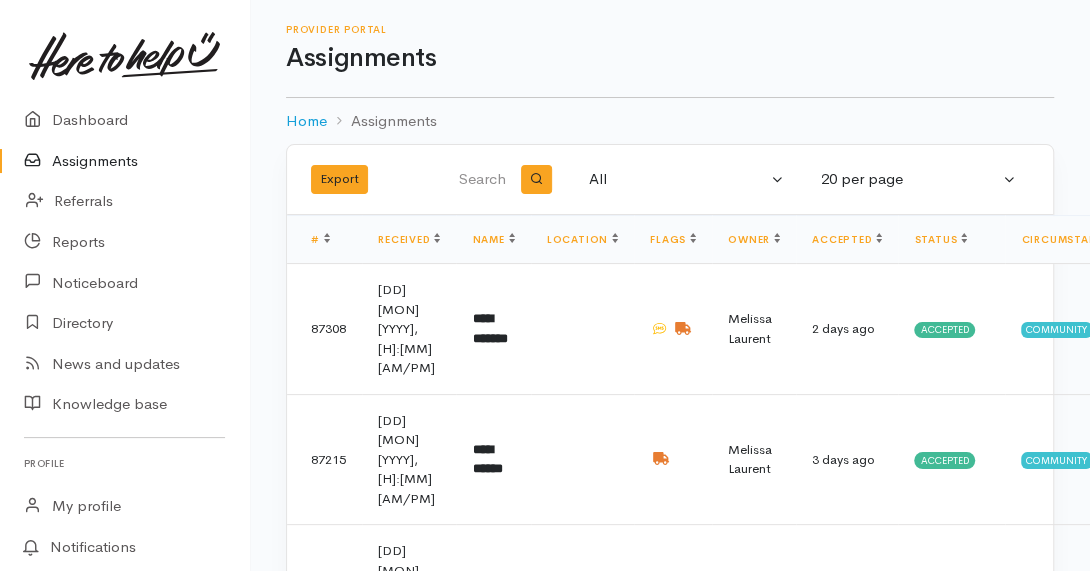 click at bounding box center [477, 180] 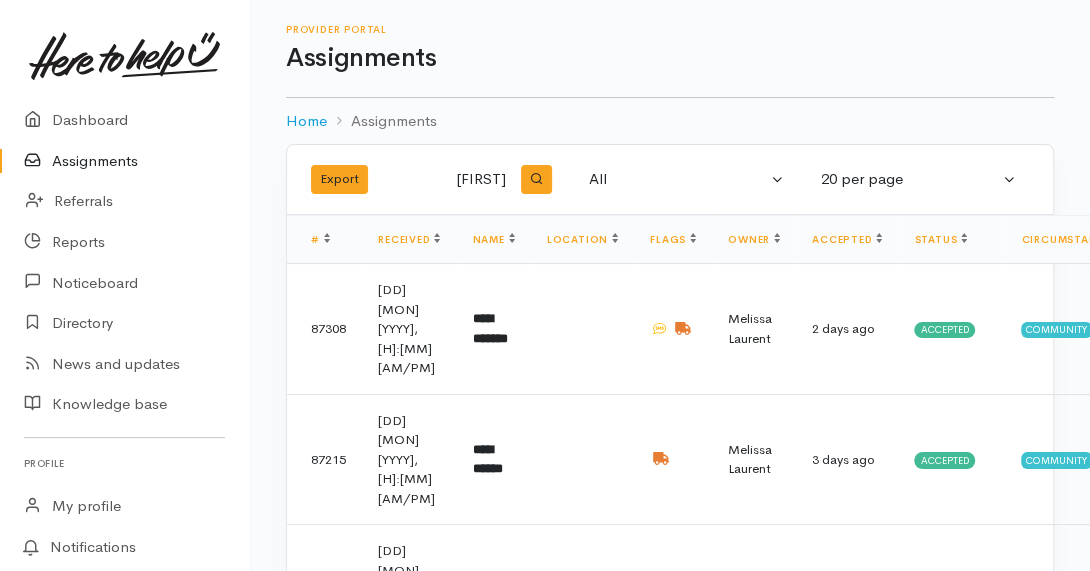type on "barry" 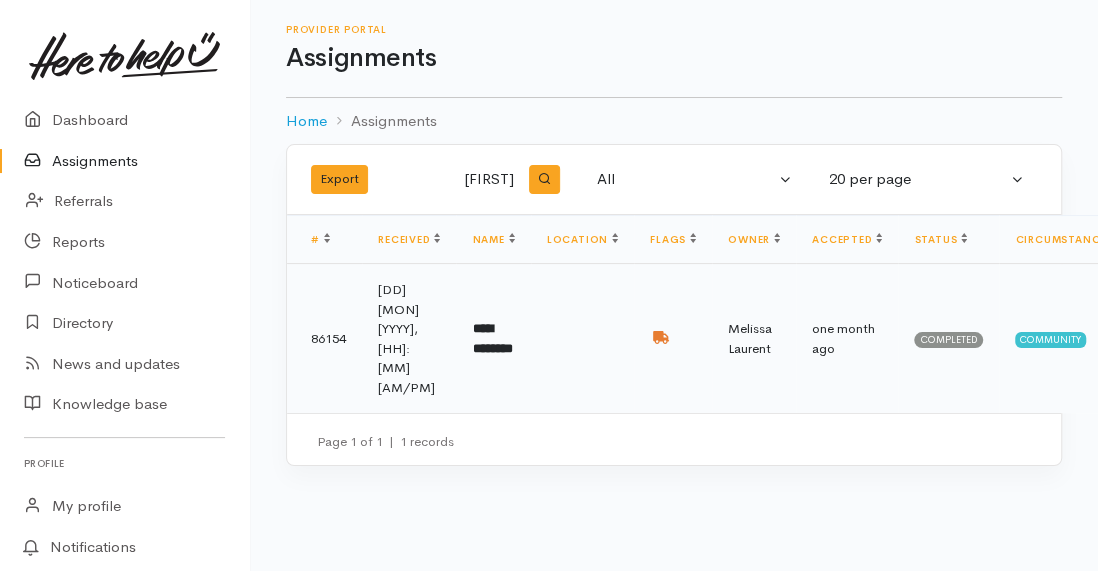 click on "**********" at bounding box center [492, 338] 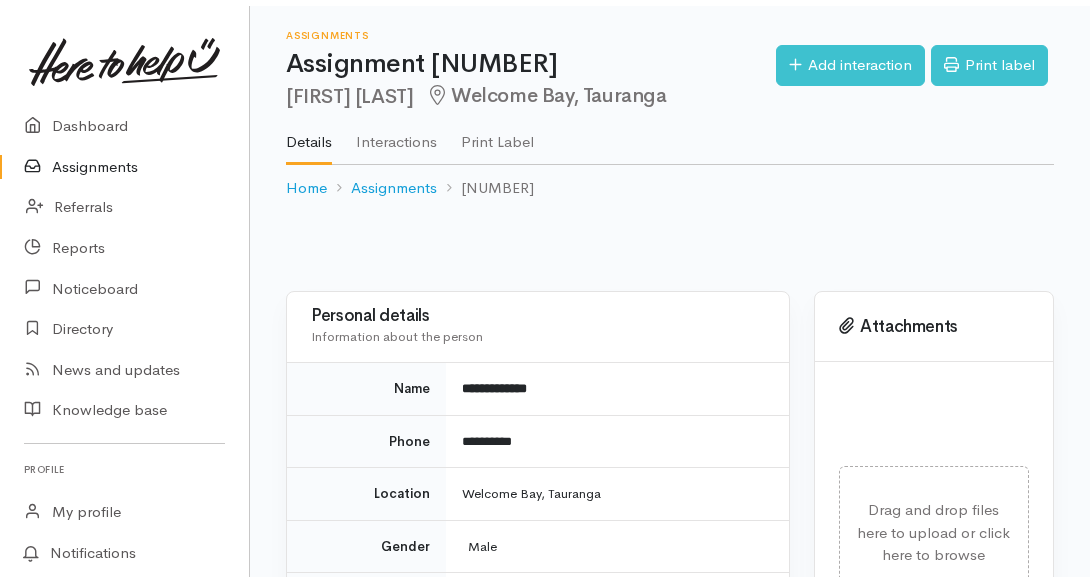 scroll, scrollTop: 0, scrollLeft: 0, axis: both 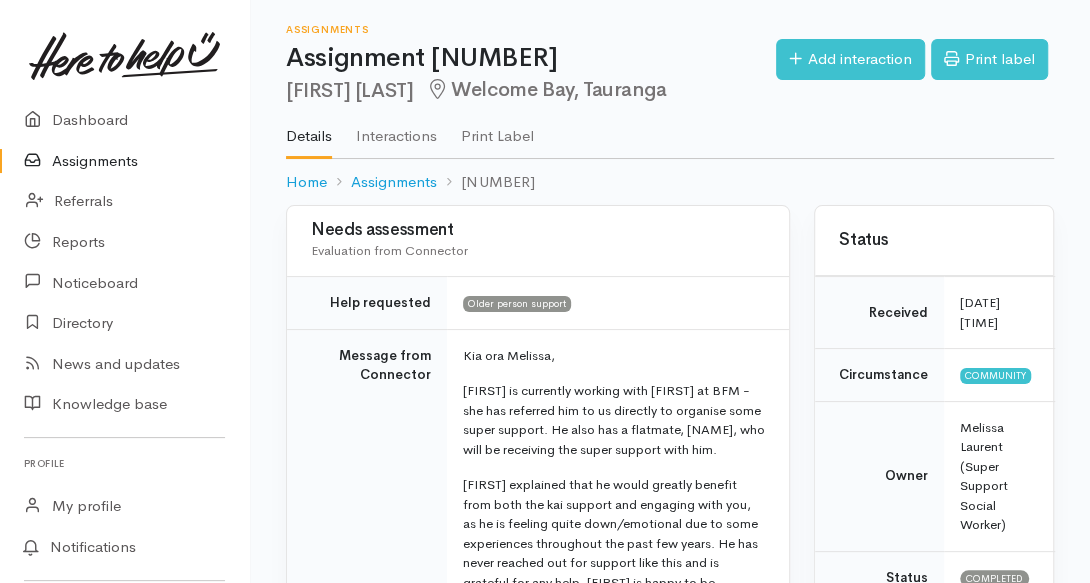 click on "Message from Connector" at bounding box center [367, 598] 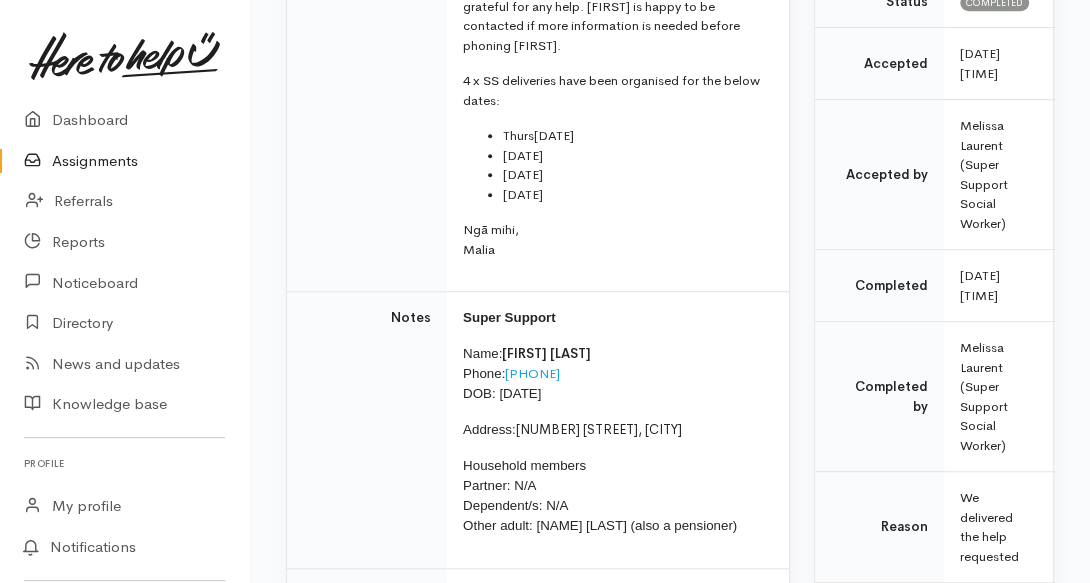 scroll, scrollTop: 608, scrollLeft: 0, axis: vertical 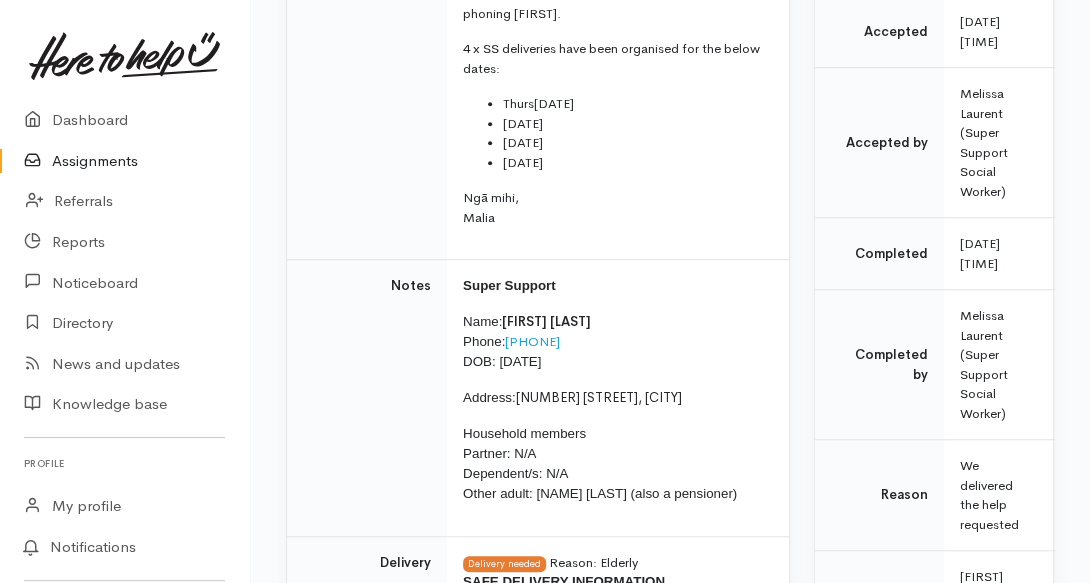 drag, startPoint x: 582, startPoint y: 337, endPoint x: 510, endPoint y: 346, distance: 72.56032 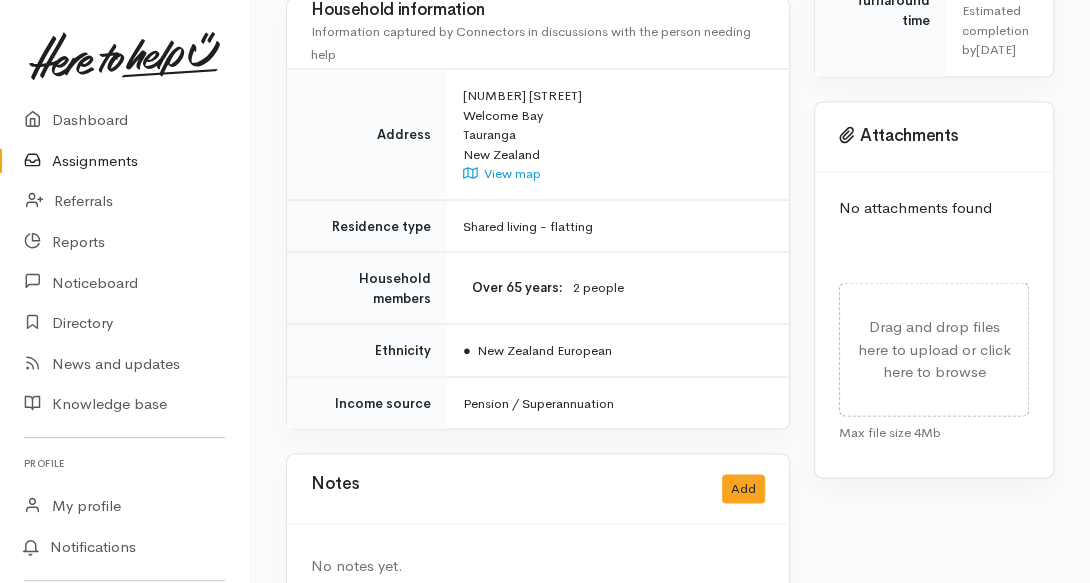 scroll, scrollTop: 1824, scrollLeft: 0, axis: vertical 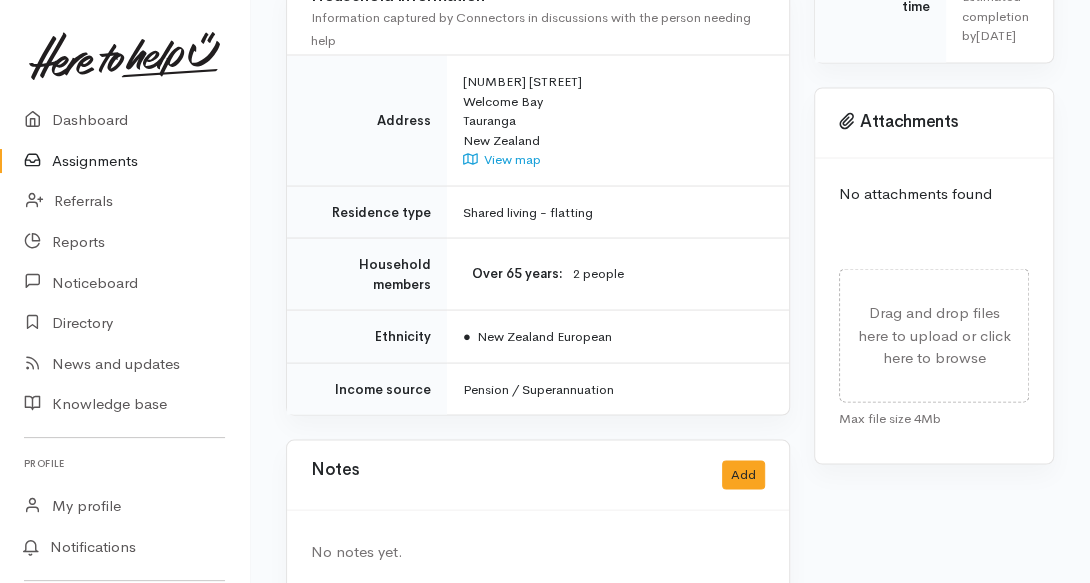 click on "Needs assessment
Evaluation from Connector
Help requested
Older person support
Message from Connector
Kia ora Melissa,  Barry is currently working with Cody at BFM - she has referred him to us directly to organise some super support. He also has a flatmate, Maryanne, who will be receiving the super support with him.  Cody explained that he would greatly benefit from both the kai support and engaging with you, as he is feeling quite down/emotional due to some experiences throughout the past few years. He has never reached out for support like this and is grateful for any help. Cody is happy to be contacted if more information is needed before phoning Barry.  4 x SS deliveries have been organised for the below dates: Thurs  03/07 Thurs 17/07 Thurs 31/07" at bounding box center [538, -501] 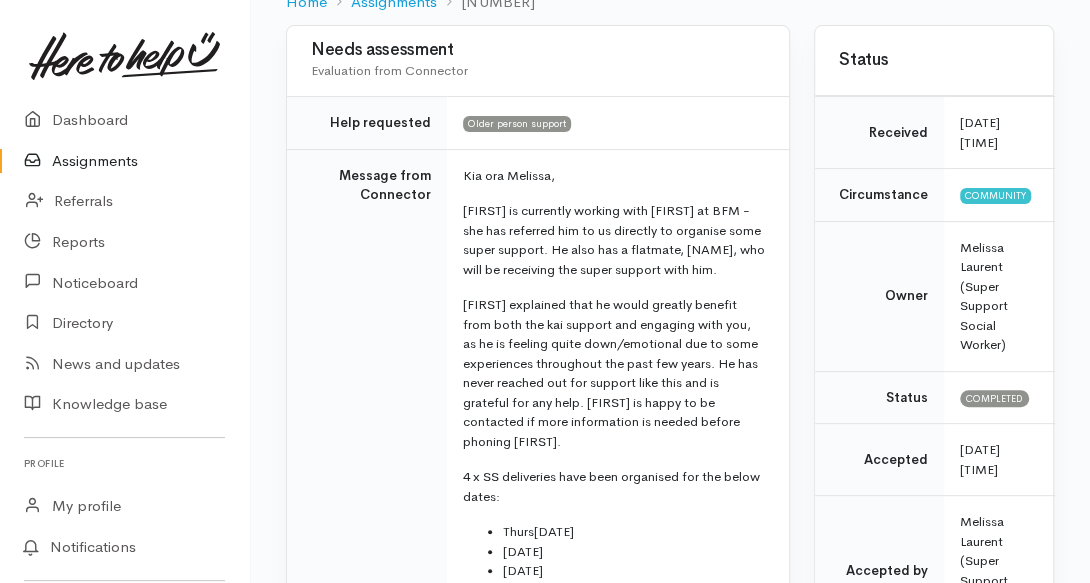 scroll, scrollTop: 160, scrollLeft: 0, axis: vertical 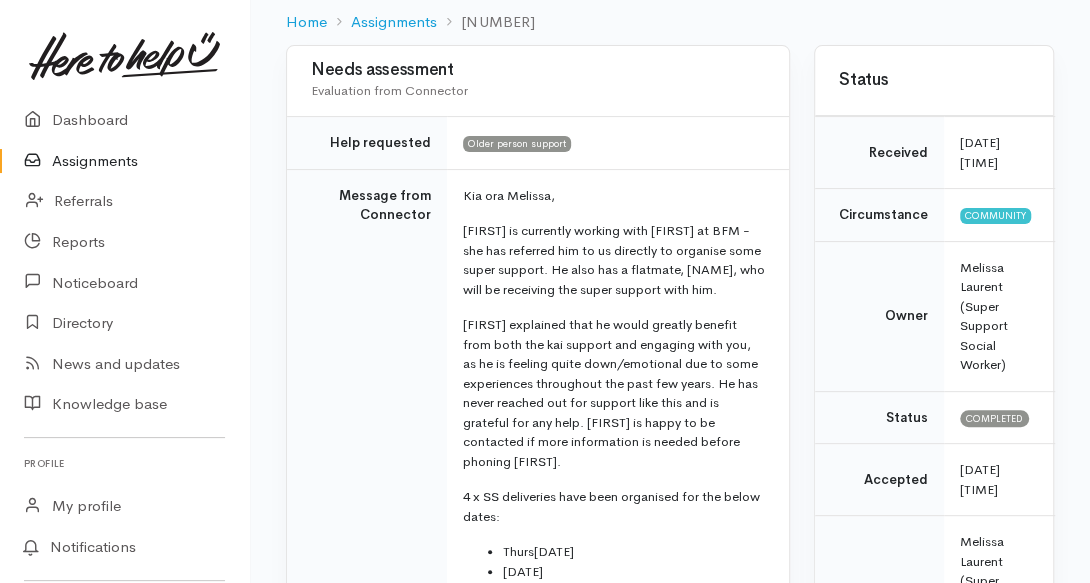 click on "Needs assessment
Evaluation from Connector
Help requested
Older person support
Message from Connector
Kia ora Melissa,  Barry is currently working with Cody at BFM - she has referred him to us directly to organise some super support. He also has a flatmate, Maryanne, who will be receiving the super support with him.  Cody explained that he would greatly benefit from both the kai support and engaging with you, as he is feeling quite down/emotional due to some experiences throughout the past few years. He has never reached out for support like this and is grateful for any help. Cody is happy to be contacted if more information is needed before phoning Barry.  4 x SS deliveries have been organised for the below dates: Thurs  03/07 Thurs 17/07" at bounding box center [670, 1163] 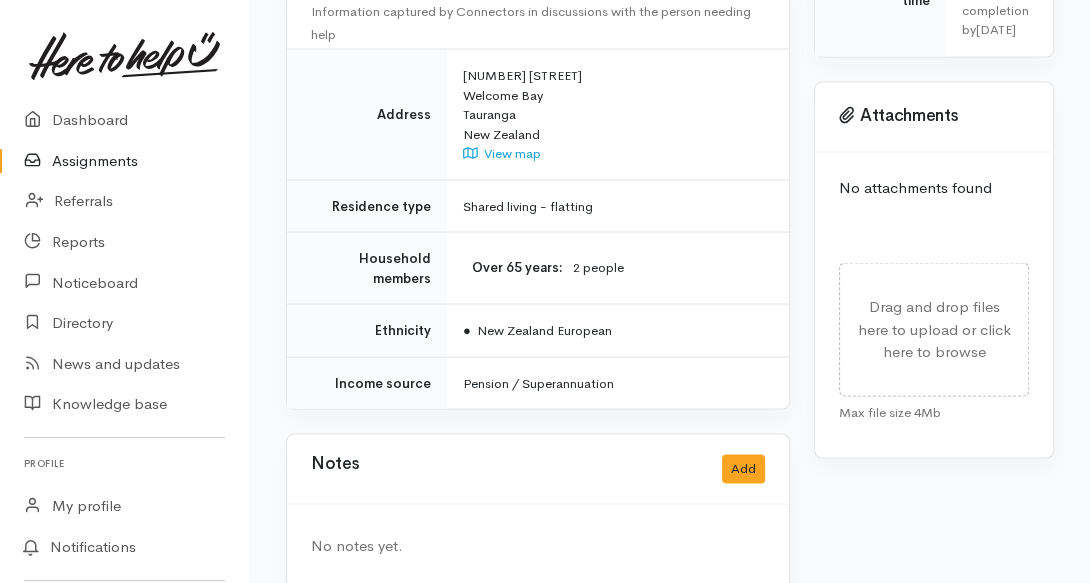 scroll, scrollTop: 1850, scrollLeft: 0, axis: vertical 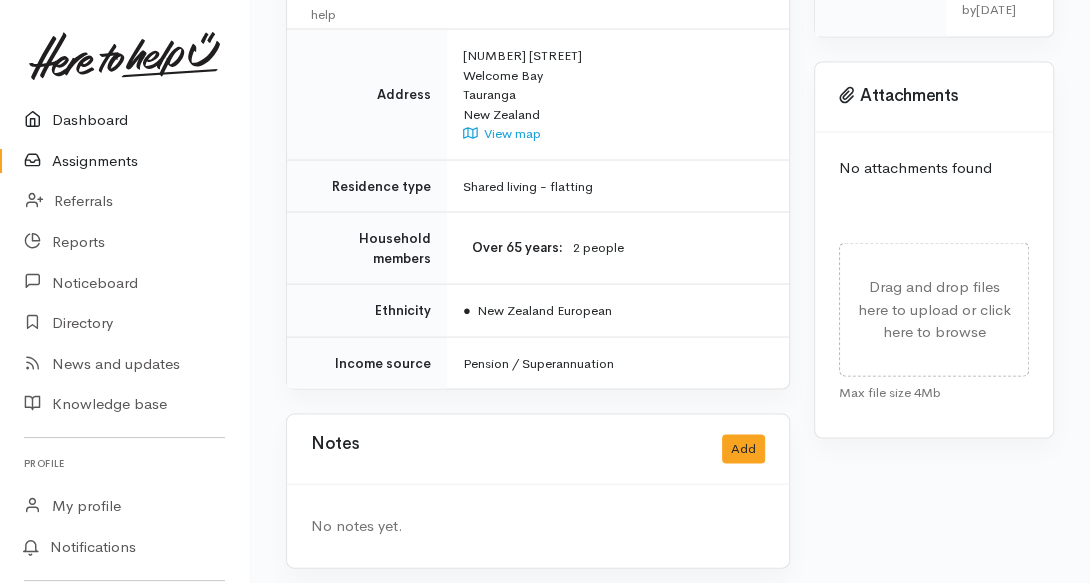 click on "Dashboard" at bounding box center [124, 120] 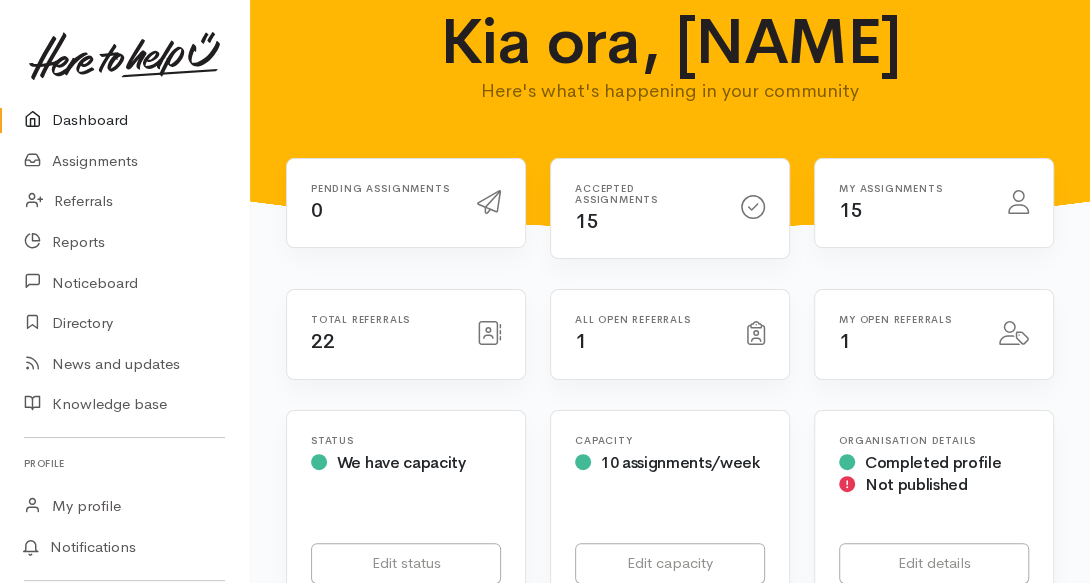scroll, scrollTop: 0, scrollLeft: 0, axis: both 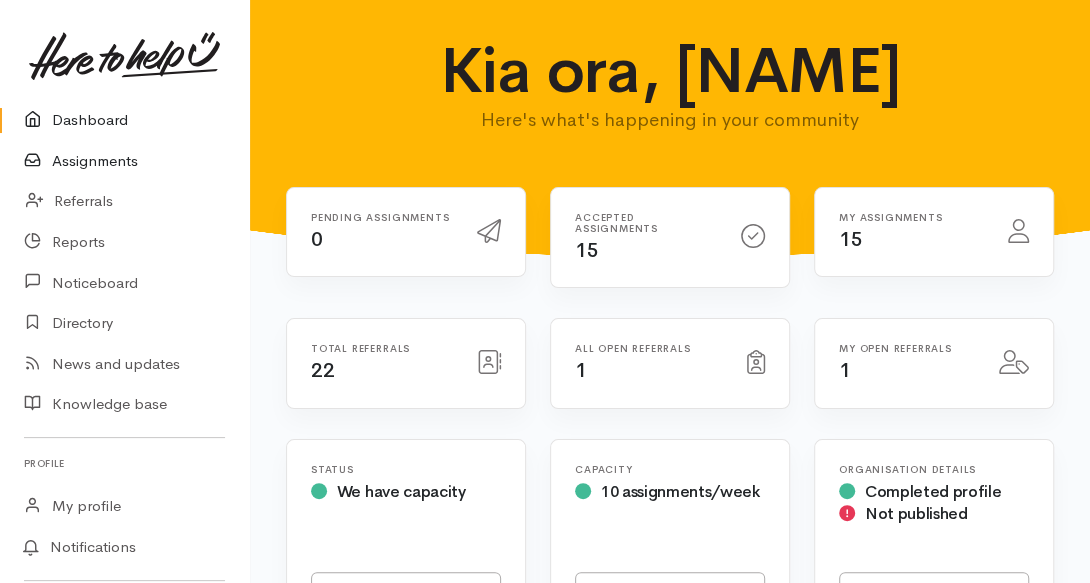 click on "Assignments" at bounding box center (124, 161) 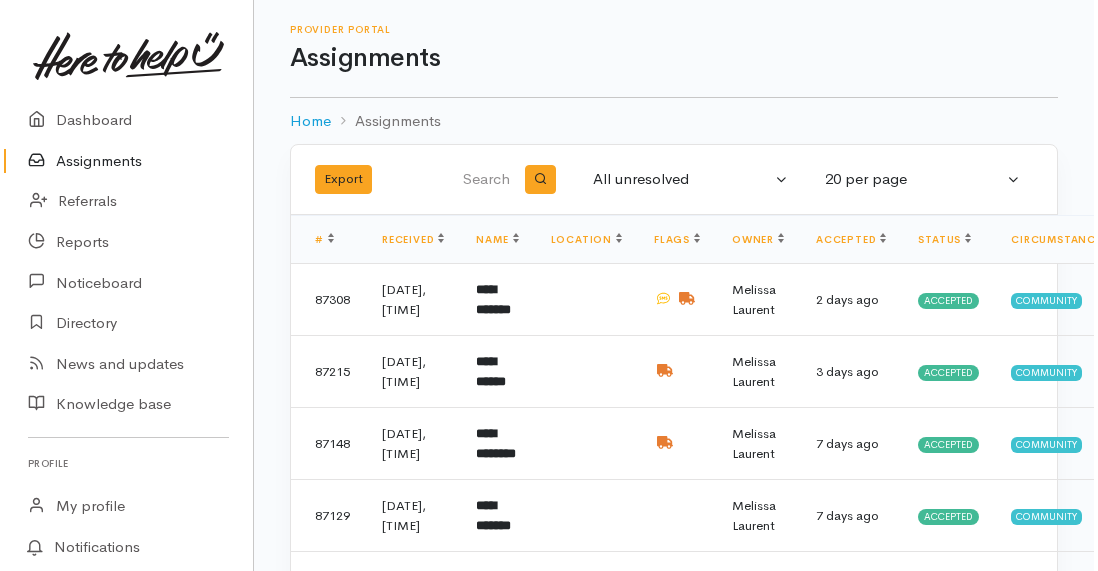 scroll, scrollTop: 0, scrollLeft: 0, axis: both 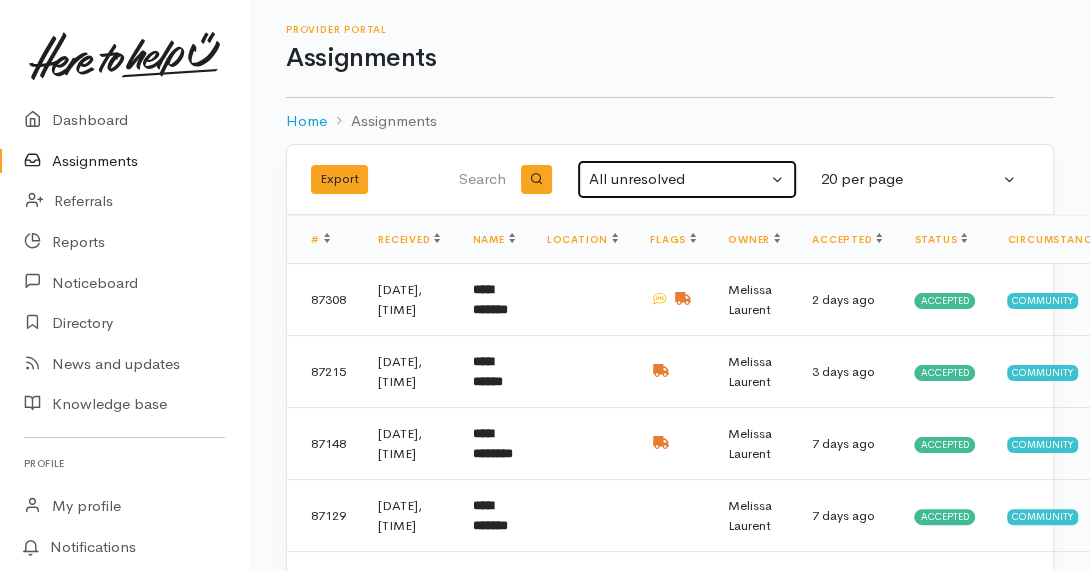 click on "All unresolved" at bounding box center (678, 179) 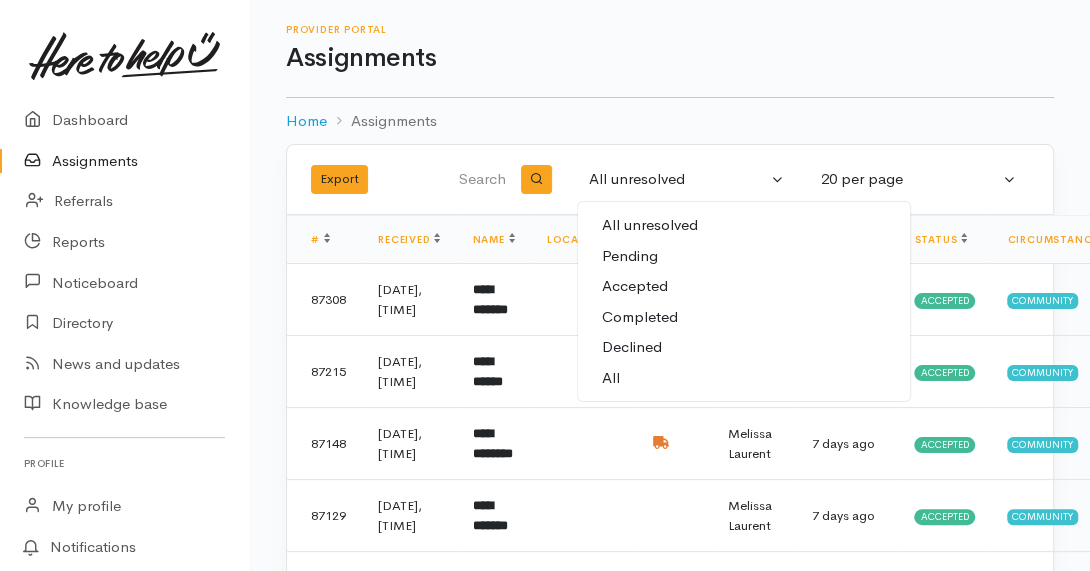 click on "All" at bounding box center (744, 378) 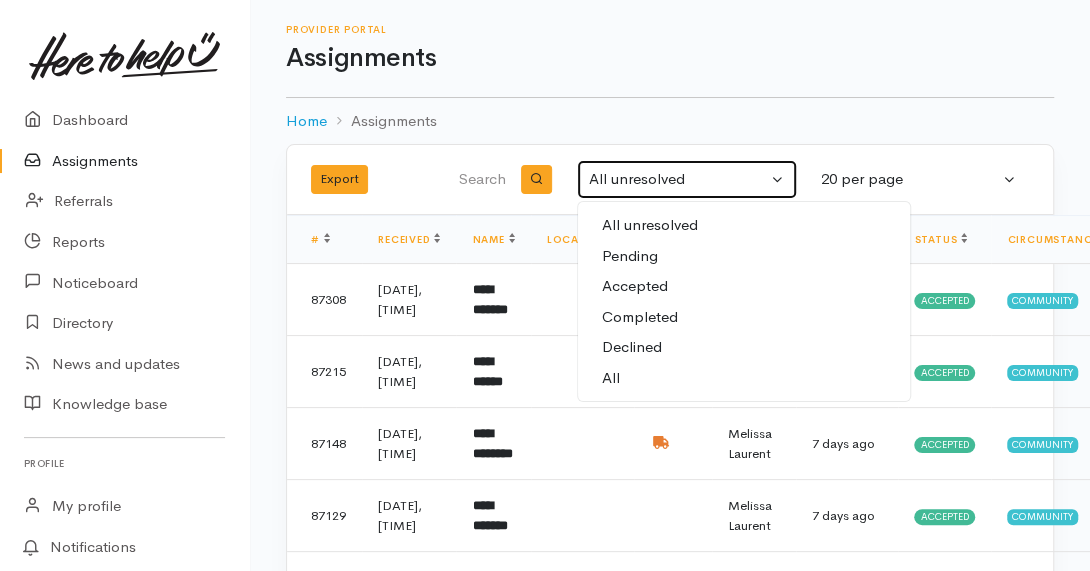 select on "All" 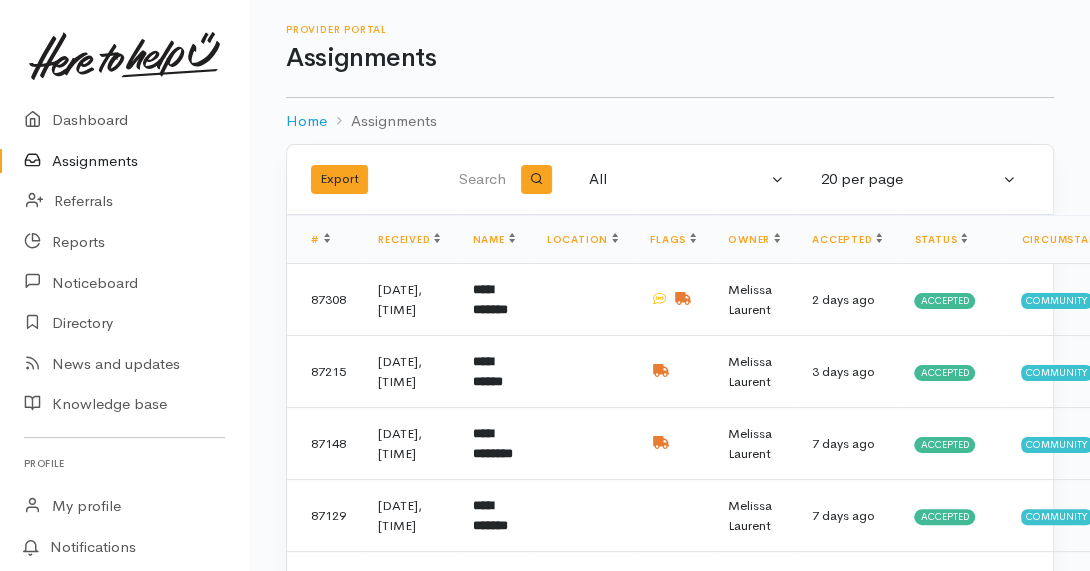 click at bounding box center (477, 180) 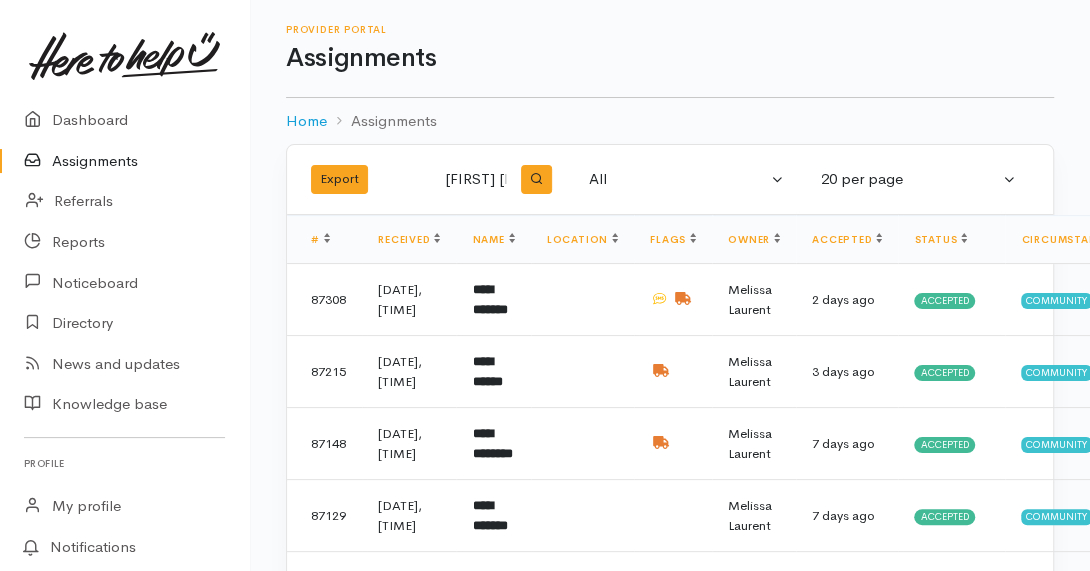 type on "john d" 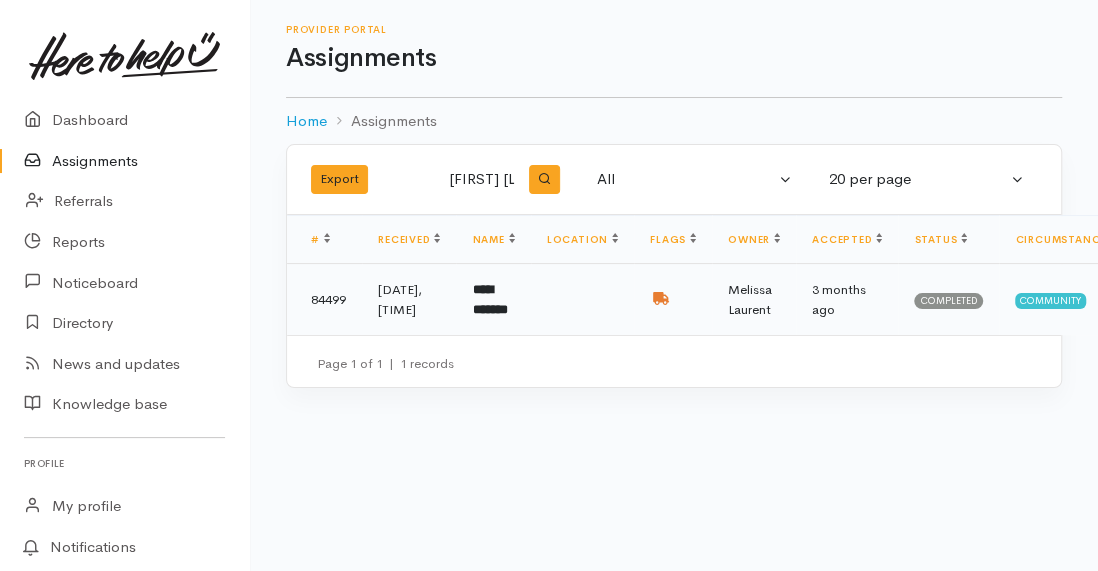 click on "**********" at bounding box center (489, 299) 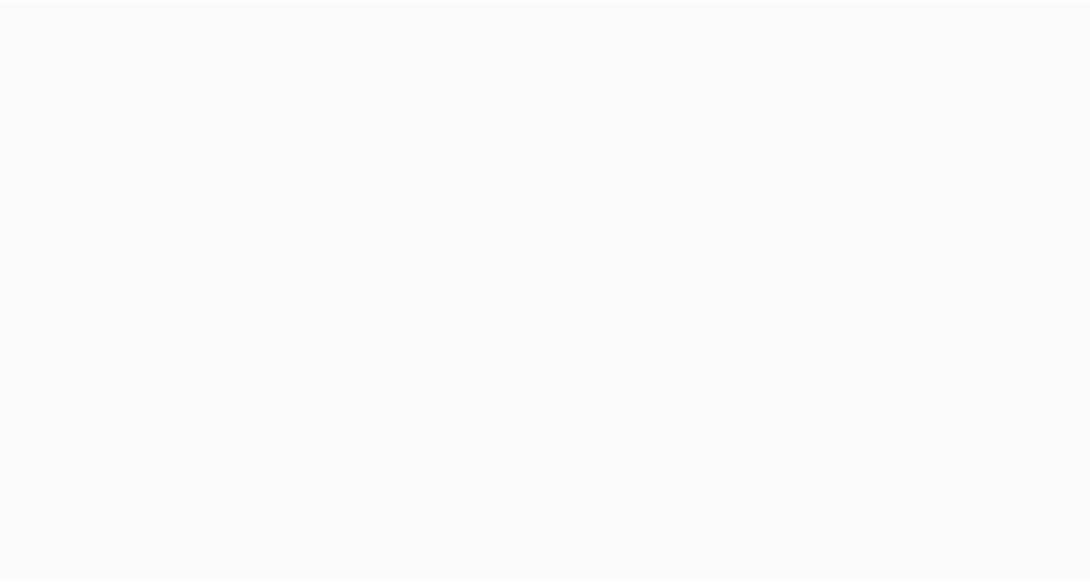 scroll, scrollTop: 0, scrollLeft: 0, axis: both 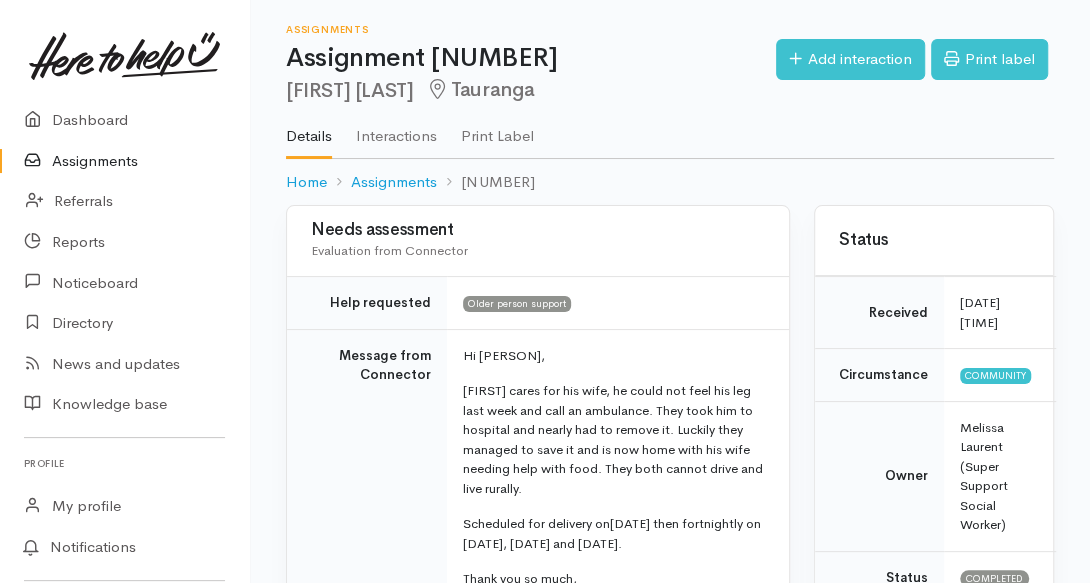 click on "Needs assessment
Evaluation from Connector
Help requested
Older person support
Message from Connector
Hi Melissa, John cares for his wife, he could not feel his leg last week and call an ambulance. They took him to hospital and nearly had to remove it. Luckily they managed to save it and is now home with his wife needing help with food. They both cannot drive and live rurally. Scheduled for delivery on  Monday 12/05 then fortnightly on 26/05, 09/06 and 23/06. Thank you so much, Rachel
Notes
Super Support Name:   John Dauphin Date of birth: 29/10/37 Phone:  075480114 Address: 1436 State Highway 2, Whakamārama Partner: Joy Angelina  Dependents: No Delivery: YES" at bounding box center [538, 1586] 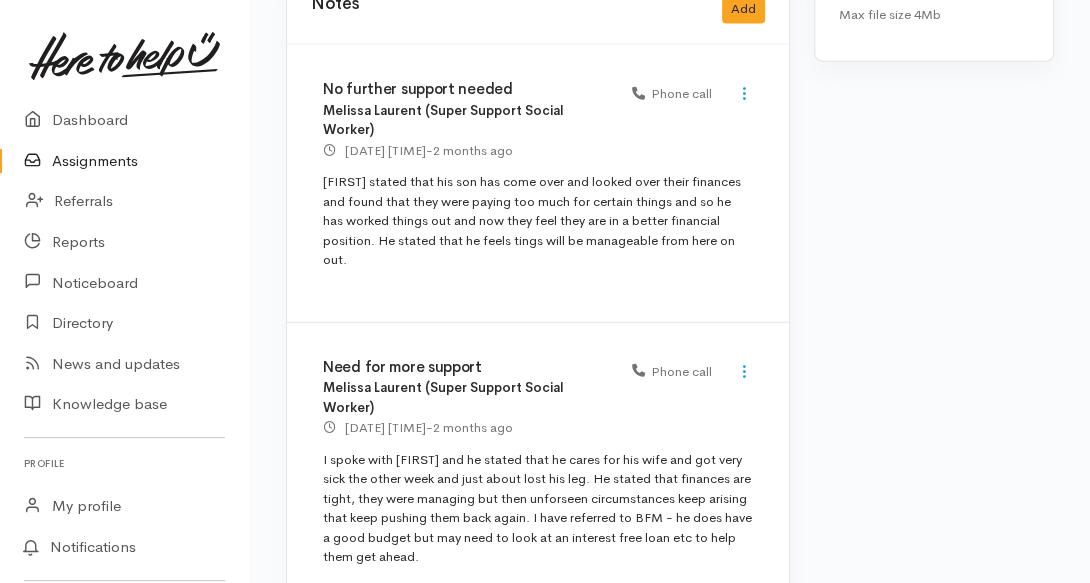 scroll, scrollTop: 2196, scrollLeft: 0, axis: vertical 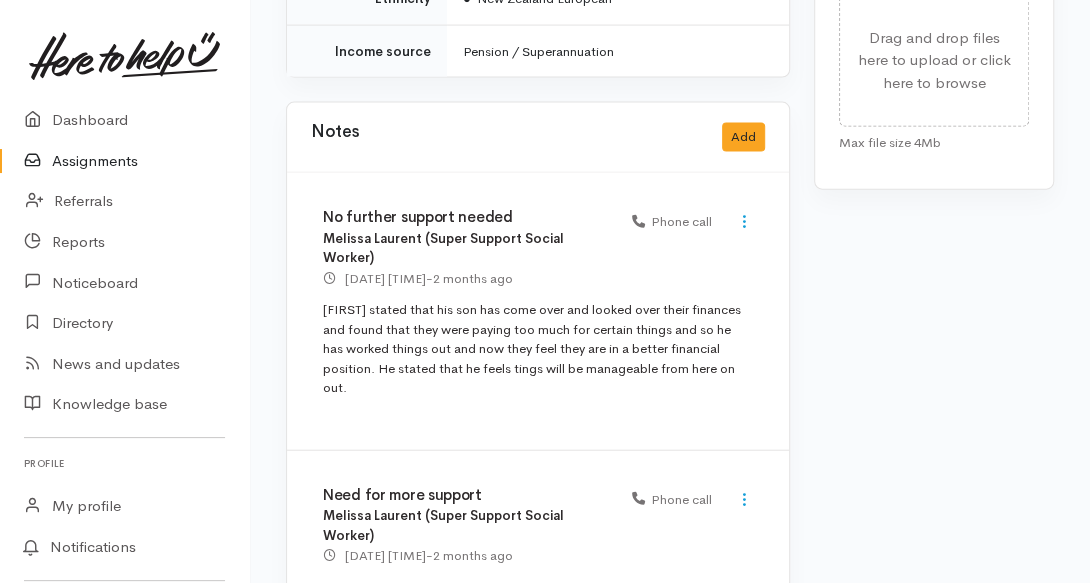 click on "Needs assessment
Evaluation from Connector
Help requested
Older person support
Message from Connector
Hi Melissa, John cares for his wife, he could not feel his leg last week and call an ambulance. They took him to hospital and nearly had to remove it. Luckily they managed to save it and is now home with his wife needing help with food. They both cannot drive and live rurally. Scheduled for delivery on  Monday 12/05 then fortnightly on 26/05, 09/06 and 23/06. Thank you so much, Rachel
Notes
Super Support Name:   John Dauphin Date of birth: 29/10/37 Phone:  075480114 Address: 1436 State Highway 2, Whakamārama Partner: Joy Angelina  Dependents: No Delivery: YES" at bounding box center [538, -610] 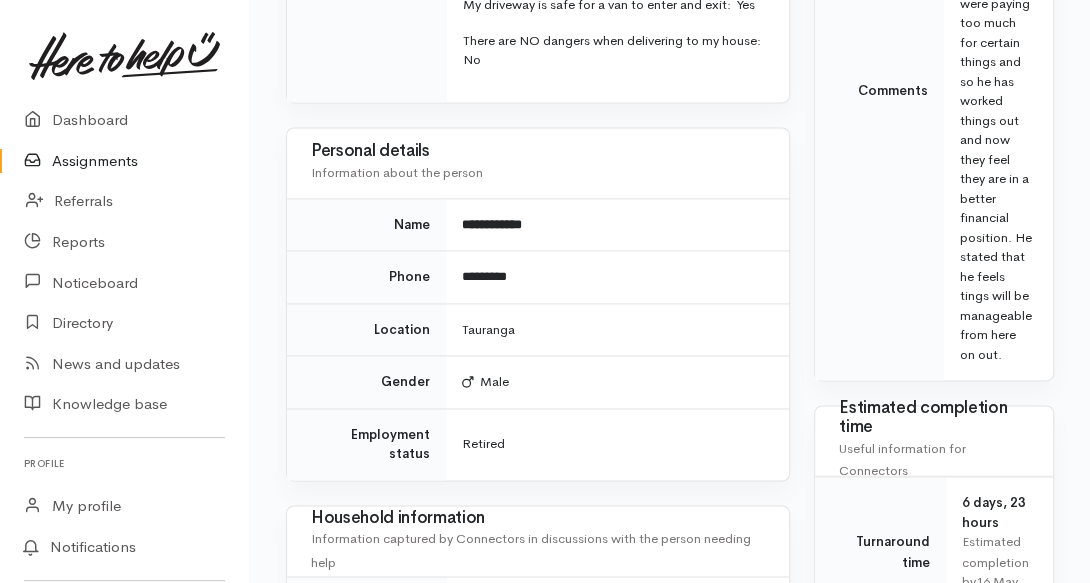 scroll, scrollTop: 1332, scrollLeft: 0, axis: vertical 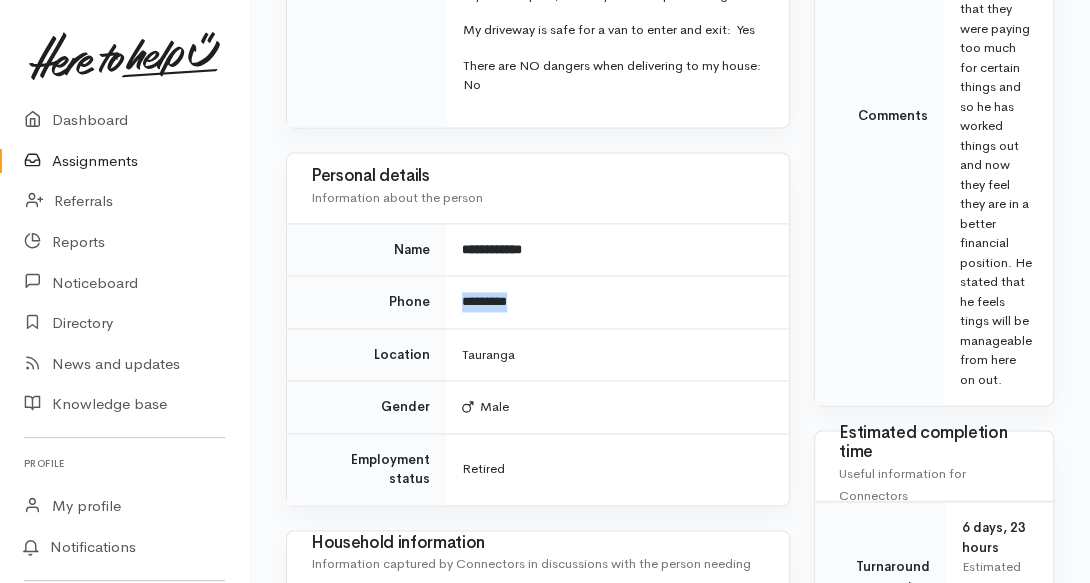 drag, startPoint x: 533, startPoint y: 294, endPoint x: 454, endPoint y: 301, distance: 79.30952 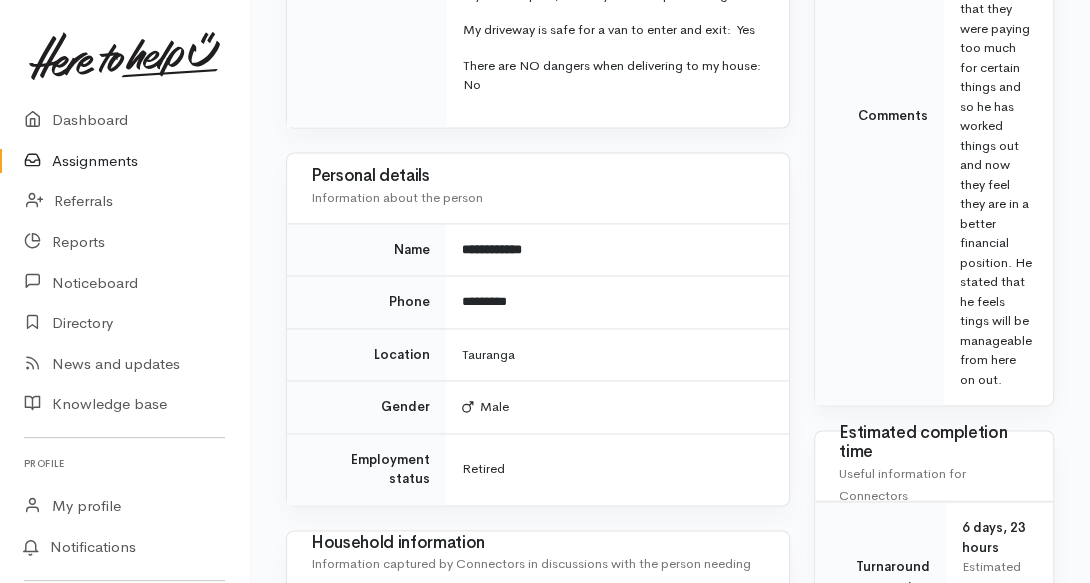click on "Location" at bounding box center (366, 354) 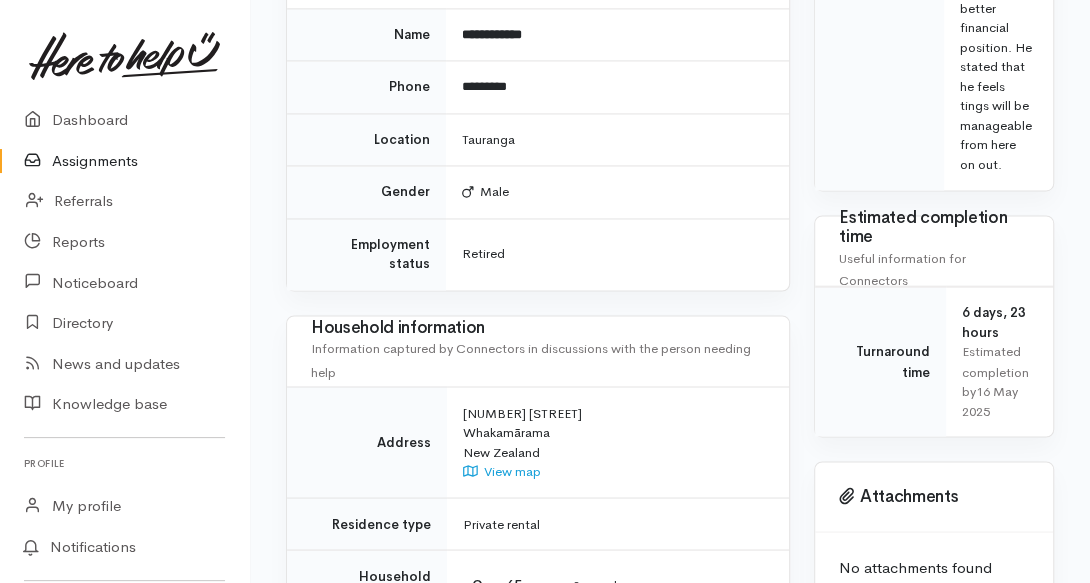 scroll, scrollTop: 1556, scrollLeft: 0, axis: vertical 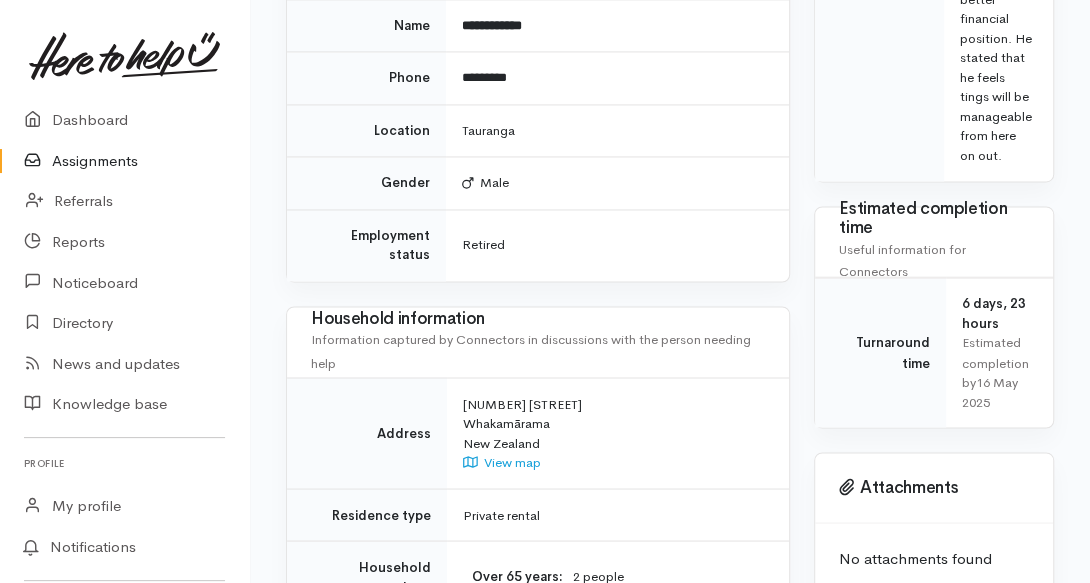 drag, startPoint x: 465, startPoint y: 373, endPoint x: 588, endPoint y: 360, distance: 123.68508 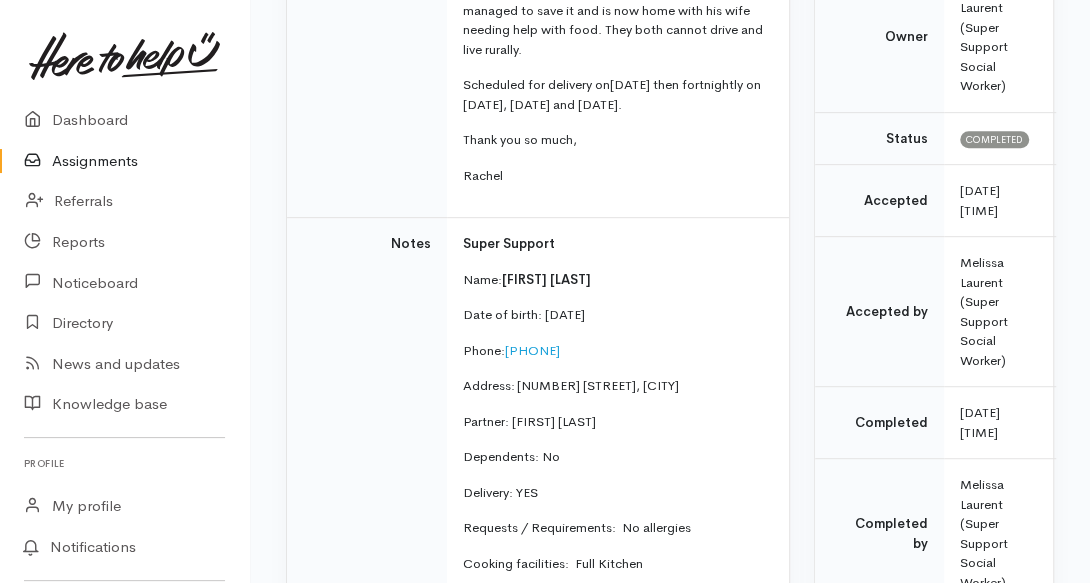 scroll, scrollTop: 404, scrollLeft: 0, axis: vertical 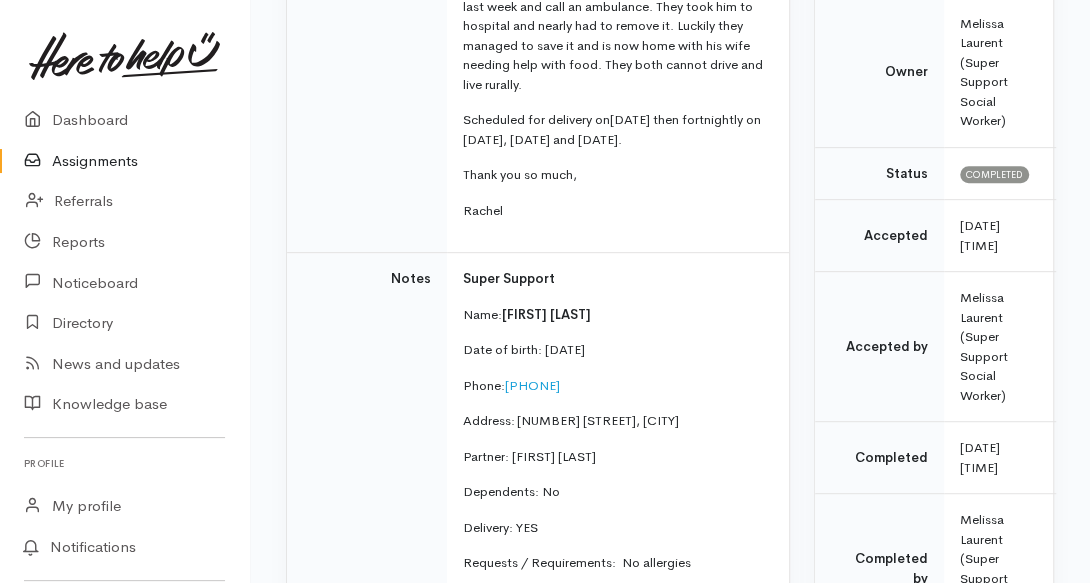 drag, startPoint x: 603, startPoint y: 345, endPoint x: 546, endPoint y: 347, distance: 57.035076 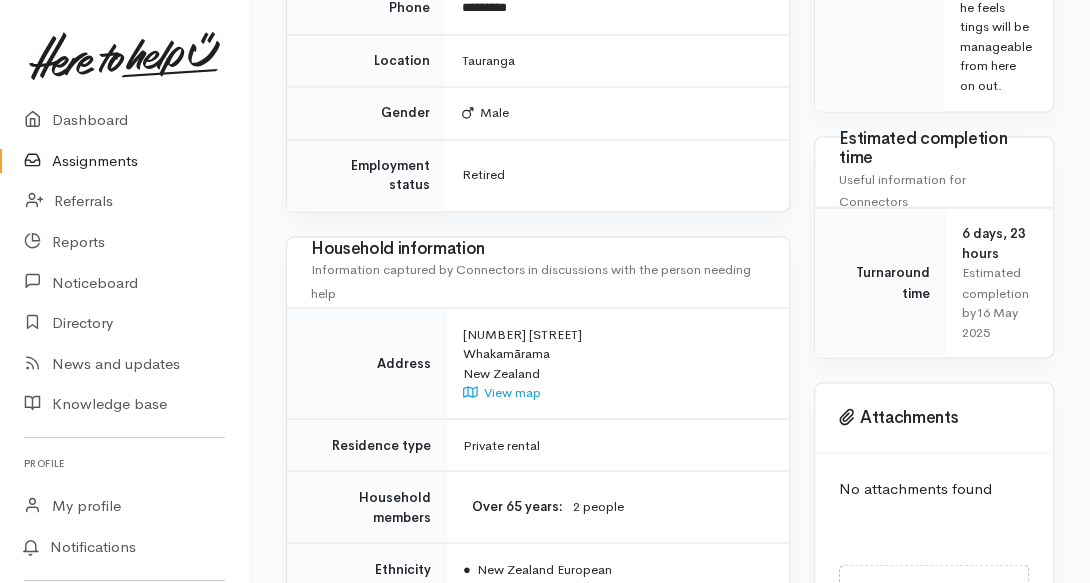 scroll, scrollTop: 1812, scrollLeft: 0, axis: vertical 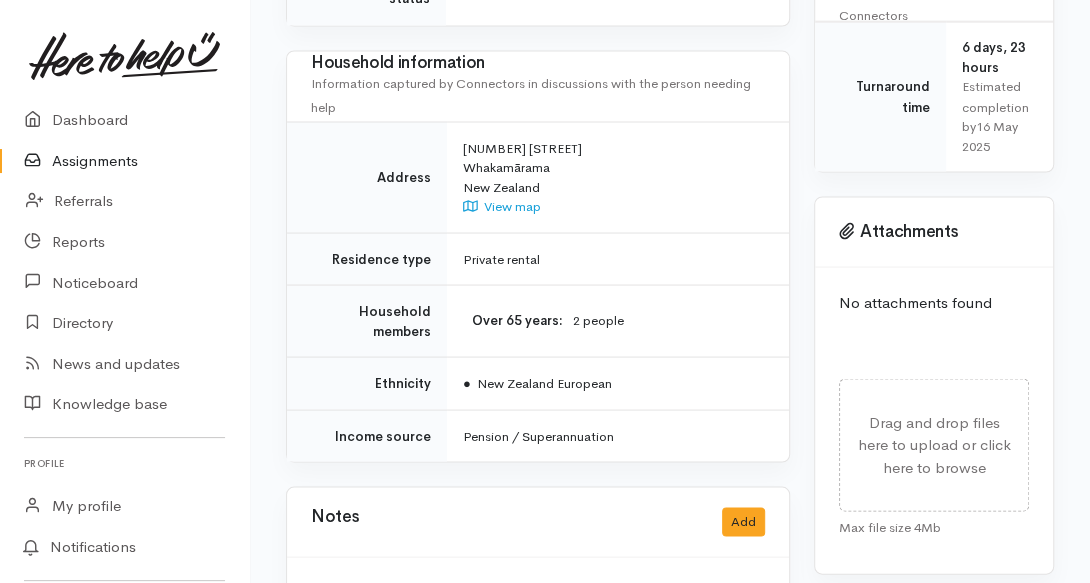 click on "Needs assessment
Evaluation from Connector
Help requested
Older person support
Message from Connector
Hi Melissa, John cares for his wife, he could not feel his leg last week and call an ambulance. They took him to hospital and nearly had to remove it. Luckily they managed to save it and is now home with his wife needing help with food. They both cannot drive and live rurally. Scheduled for delivery on  Monday 12/05 then fortnightly on 26/05, 09/06 and 23/06. Thank you so much, Rachel
Notes
Super Support Name:   John Dauphin Date of birth: 29/10/37 Phone:  075480114 Address: 1436 State Highway 2, Whakamārama Partner: Joy Angelina  Dependents: No Delivery: YES" at bounding box center [538, -226] 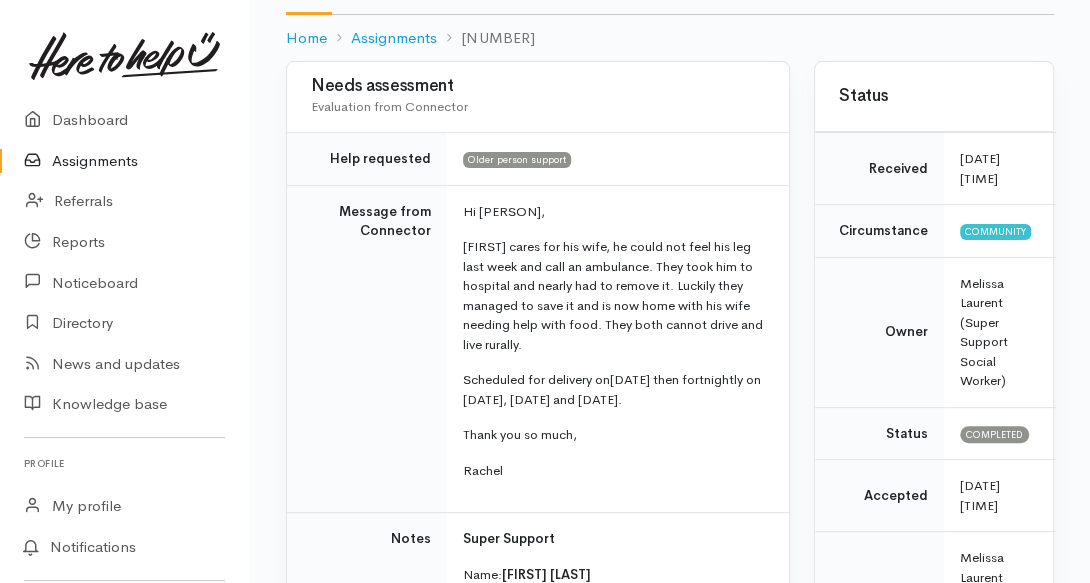 scroll, scrollTop: 84, scrollLeft: 0, axis: vertical 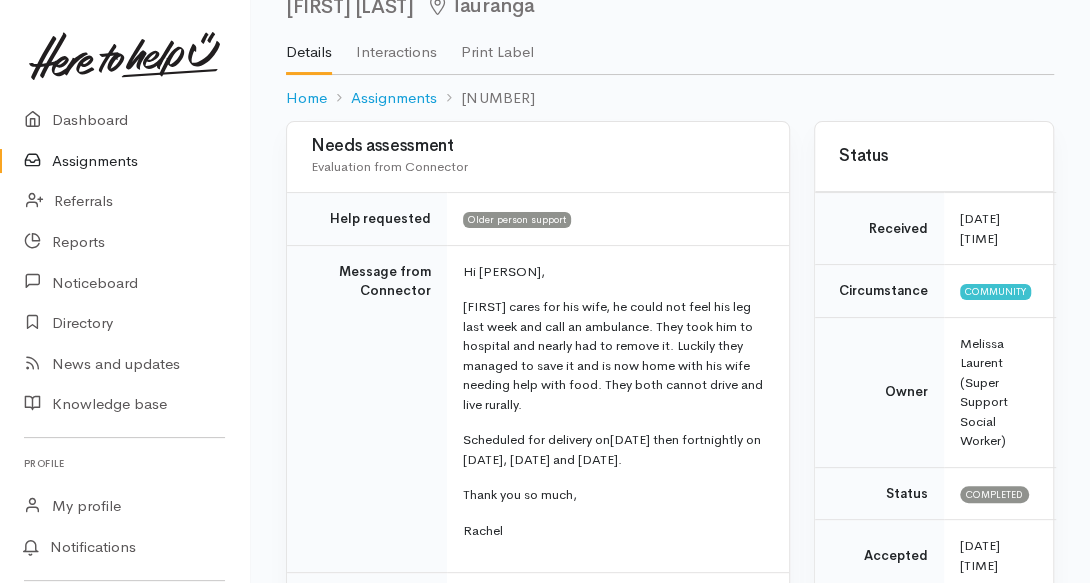 click on "Needs assessment
Evaluation from Connector
Help requested
Older person support
Message from Connector
Hi Melissa, John cares for his wife, he could not feel his leg last week and call an ambulance. They took him to hospital and nearly had to remove it. Luckily they managed to save it and is now home with his wife needing help with food. They both cannot drive and live rurally. Scheduled for delivery on  Monday 12/05 then fortnightly on 26/05, 09/06 and 23/06. Thank you so much, Rachel
Notes
Super Support Name:   John Dauphin Date of birth: 29/10/37 Phone:  075480114 Address: 1436 State Highway 2, Whakamārama Partner: Joy Angelina  Dependents: No Delivery: YES" at bounding box center (538, 1502) 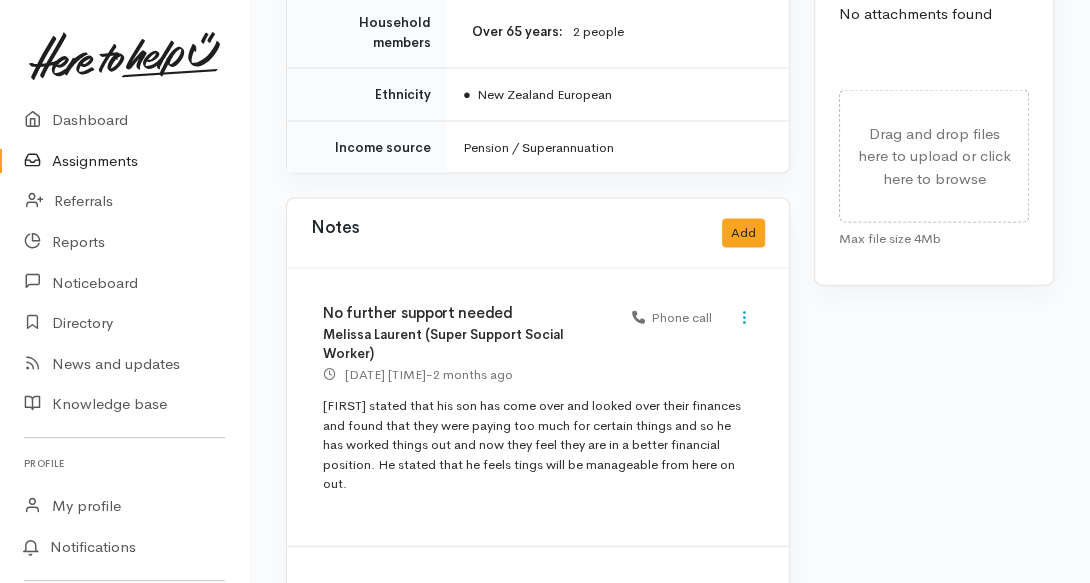 scroll, scrollTop: 2100, scrollLeft: 0, axis: vertical 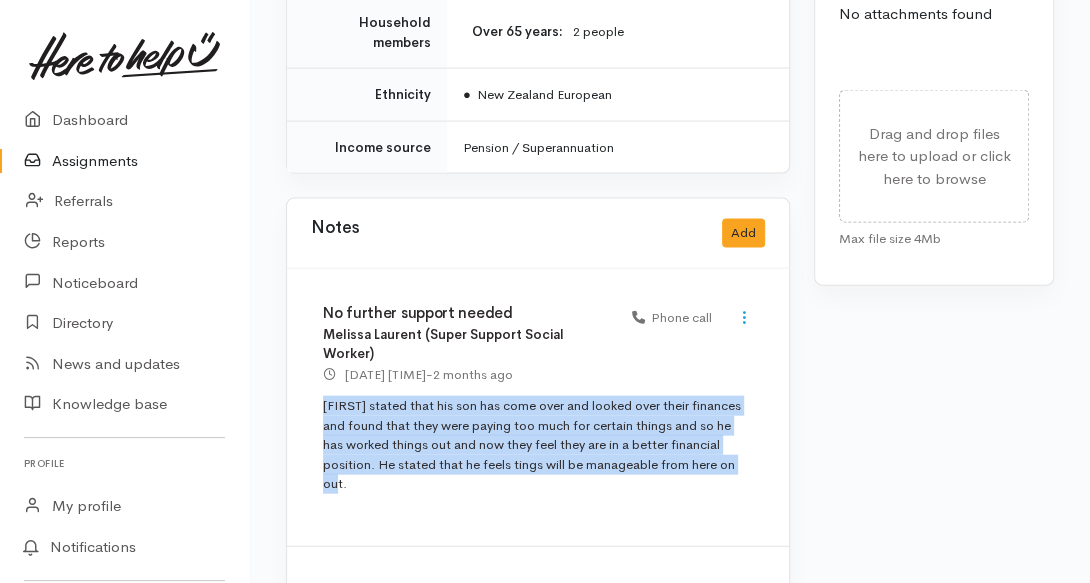 drag, startPoint x: 348, startPoint y: 455, endPoint x: 312, endPoint y: 377, distance: 85.90693 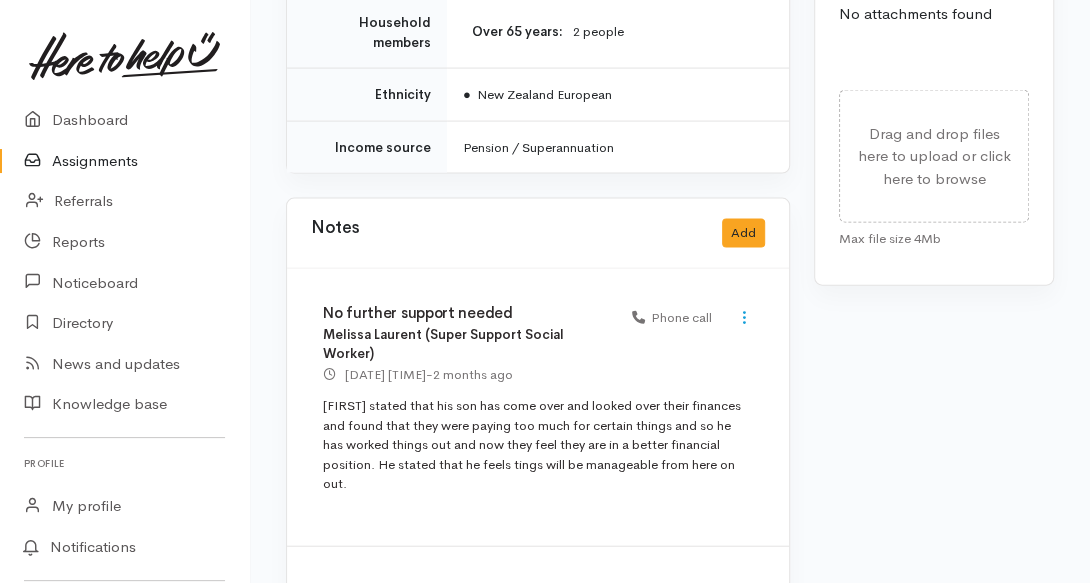 click on "Needs assessment
Evaluation from Connector
Help requested
Older person support
Message from Connector
Hi Melissa, John cares for his wife, he could not feel his leg last week and call an ambulance. They took him to hospital and nearly had to remove it. Luckily they managed to save it and is now home with his wife needing help with food. They both cannot drive and live rurally. Scheduled for delivery on  Monday 12/05 then fortnightly on 26/05, 09/06 and 23/06. Thank you so much, Rachel
Notes
Super Support Name:   John Dauphin Date of birth: 29/10/37 Phone:  075480114 Address: 1436 State Highway 2, Whakamārama Partner: Joy Angelina  Dependents: No Delivery: YES" at bounding box center (670, -514) 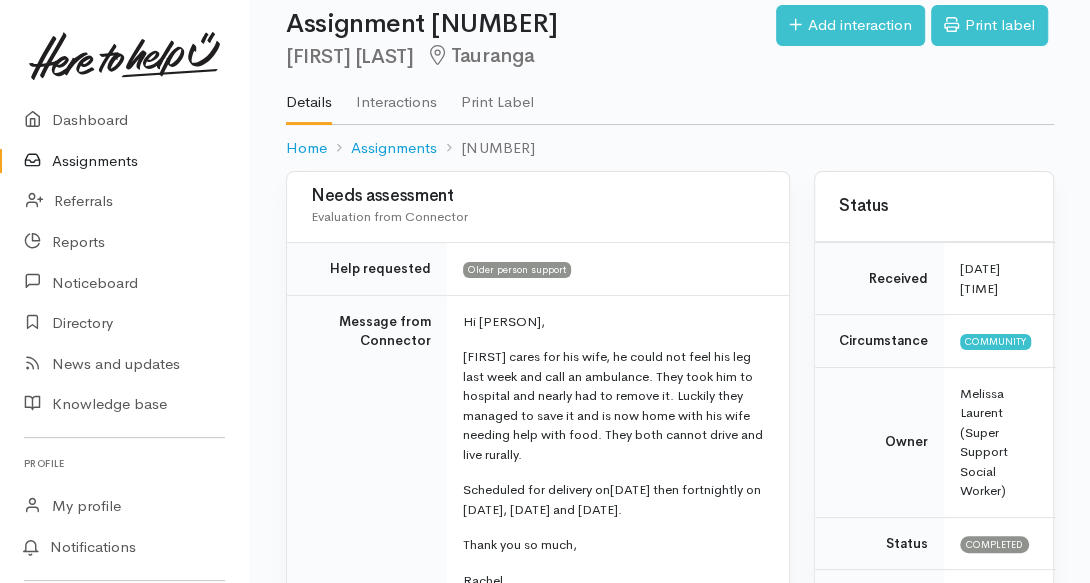 scroll, scrollTop: 0, scrollLeft: 0, axis: both 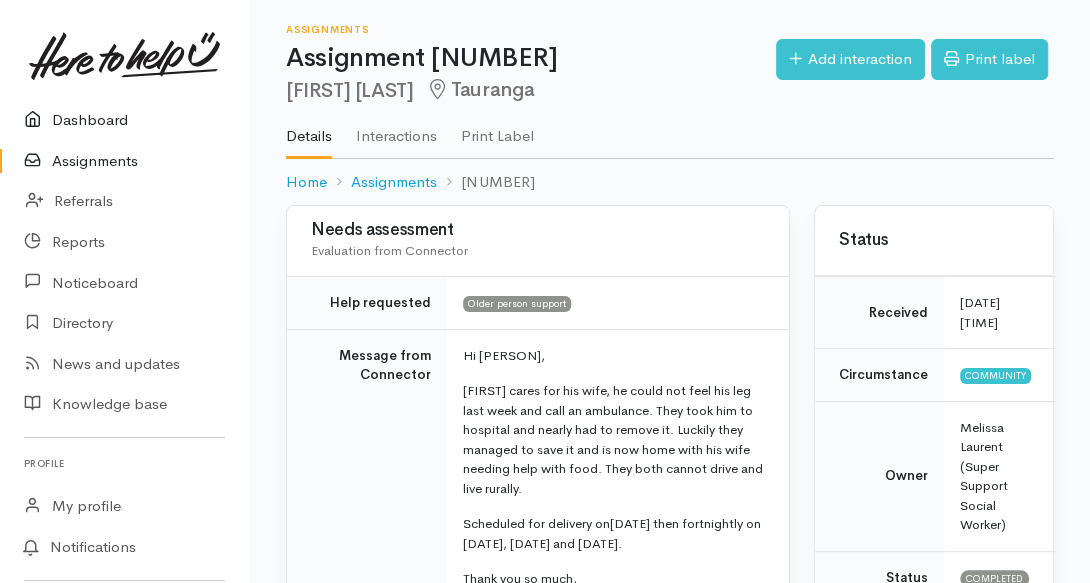 click on "Dashboard" at bounding box center [124, 120] 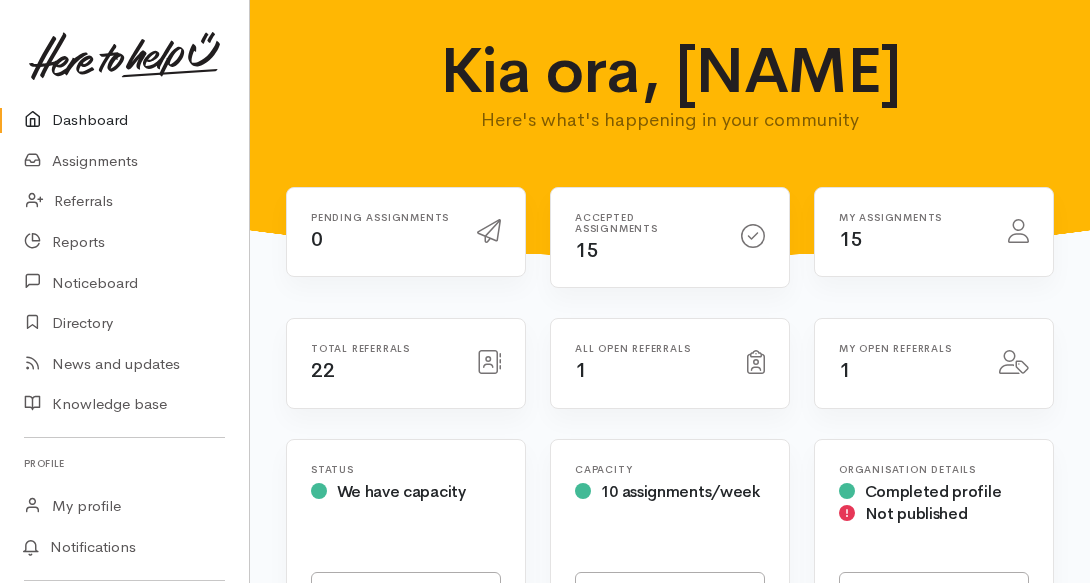scroll, scrollTop: 0, scrollLeft: 0, axis: both 